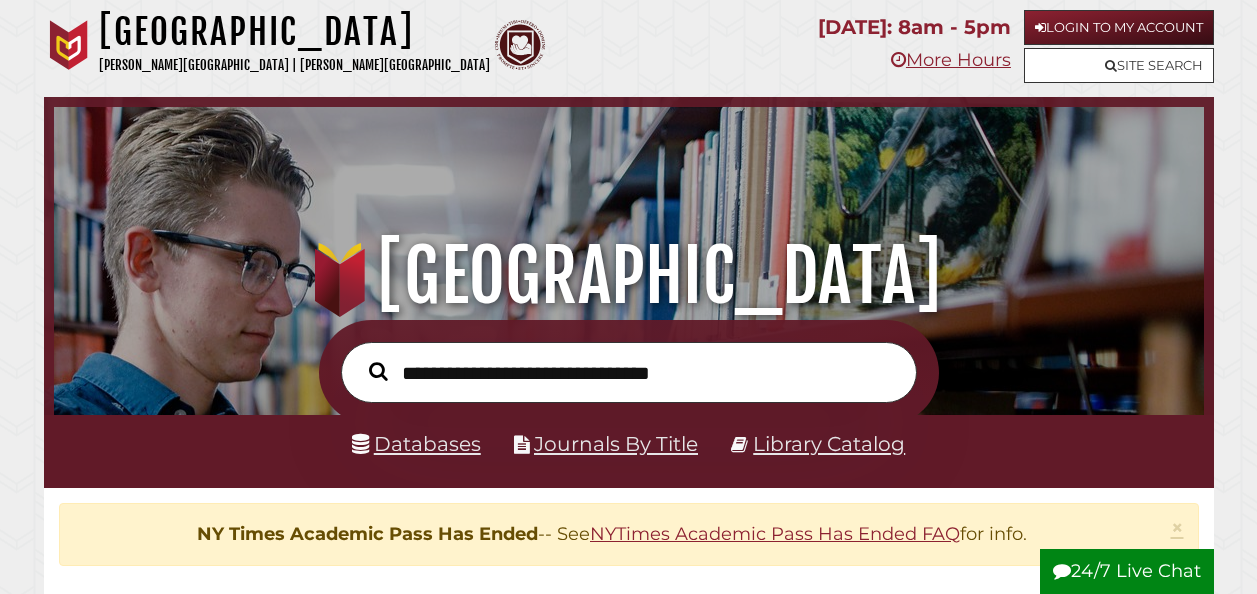 scroll, scrollTop: 0, scrollLeft: 0, axis: both 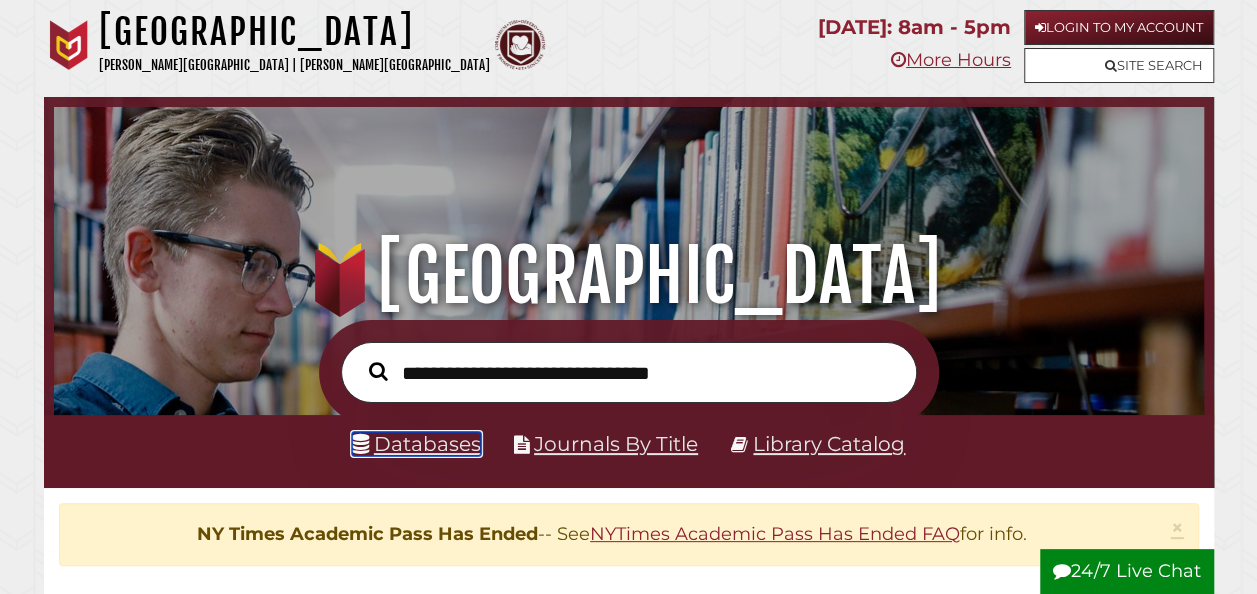 click on "Databases" at bounding box center [416, 444] 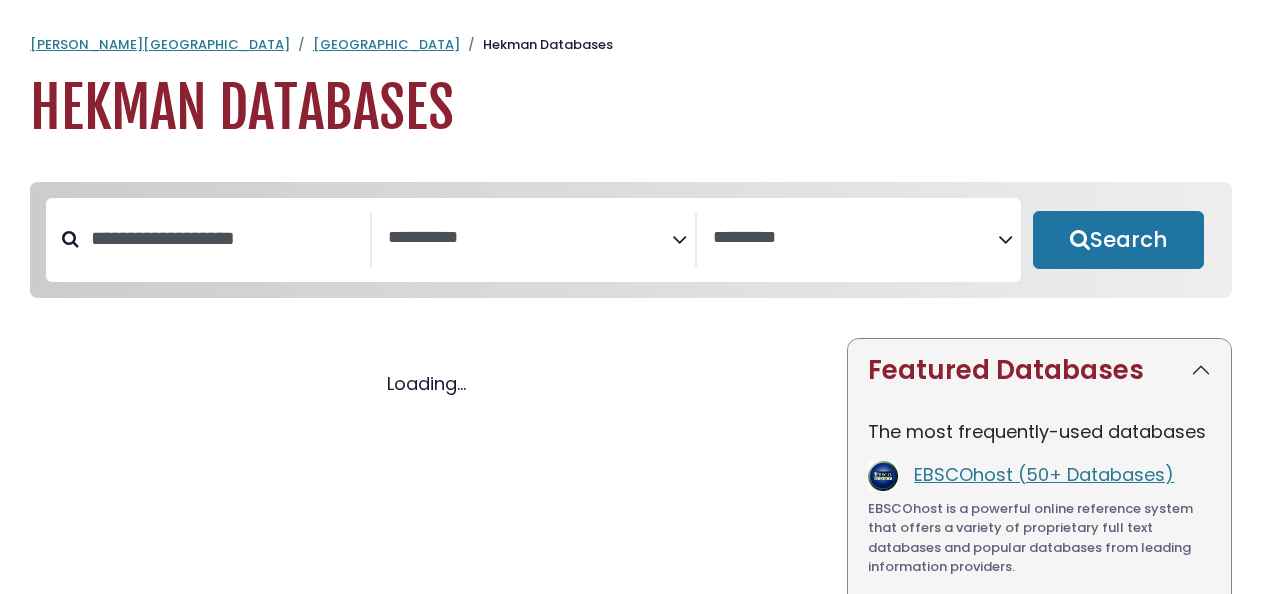 select 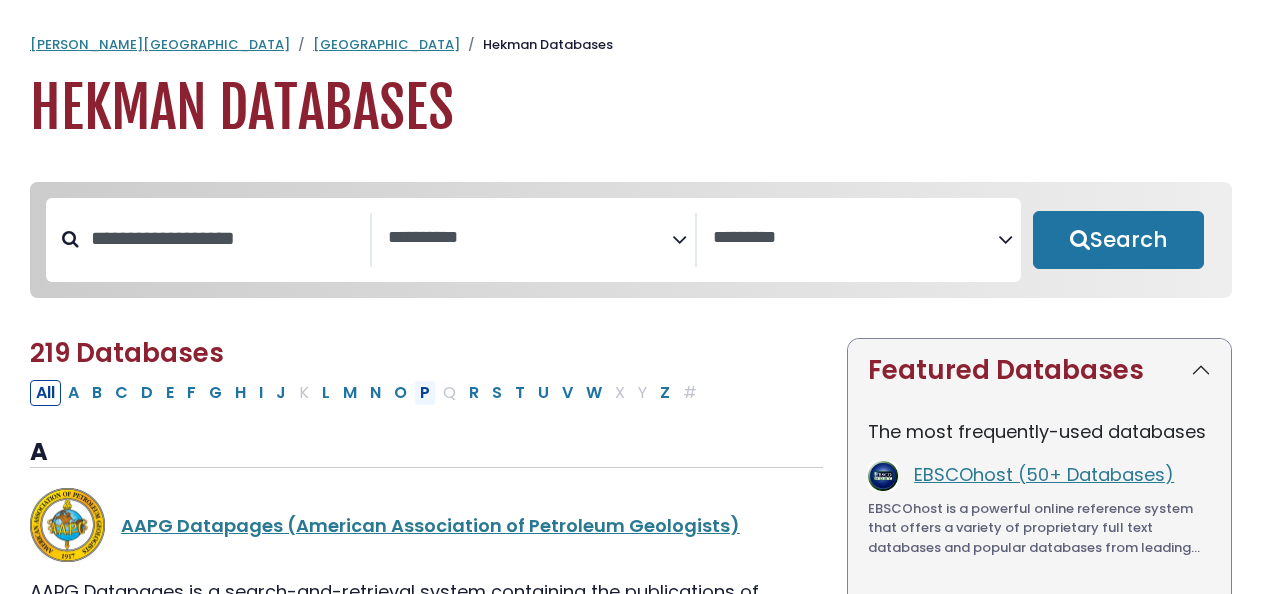 click on "P" at bounding box center [425, 393] 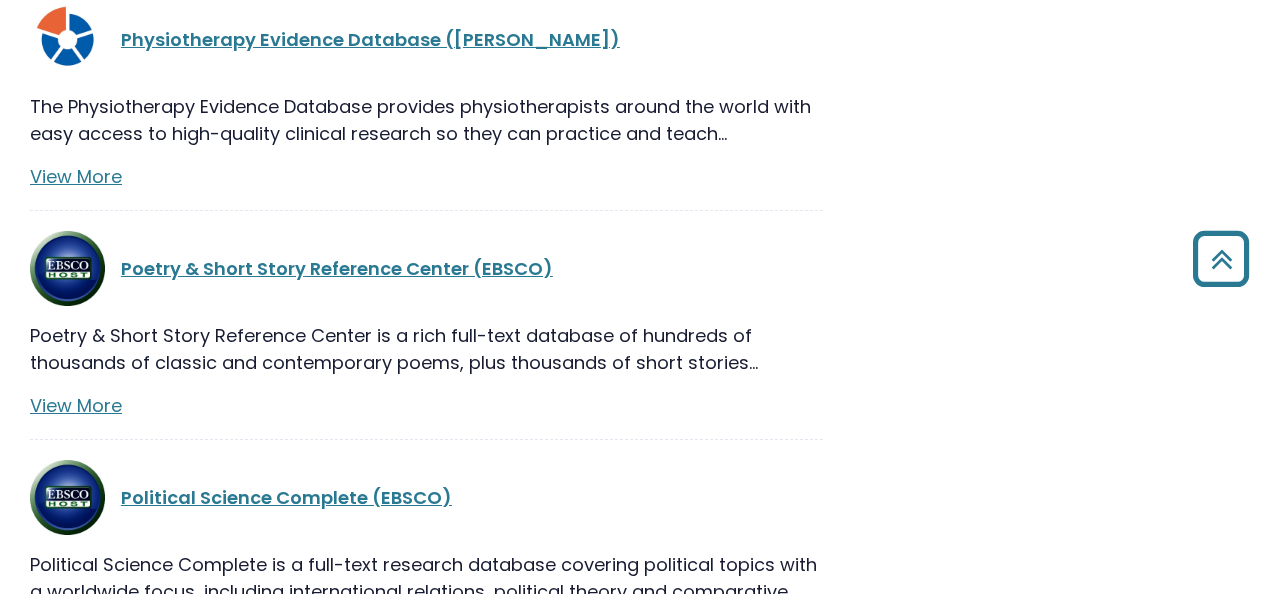 scroll, scrollTop: 1700, scrollLeft: 0, axis: vertical 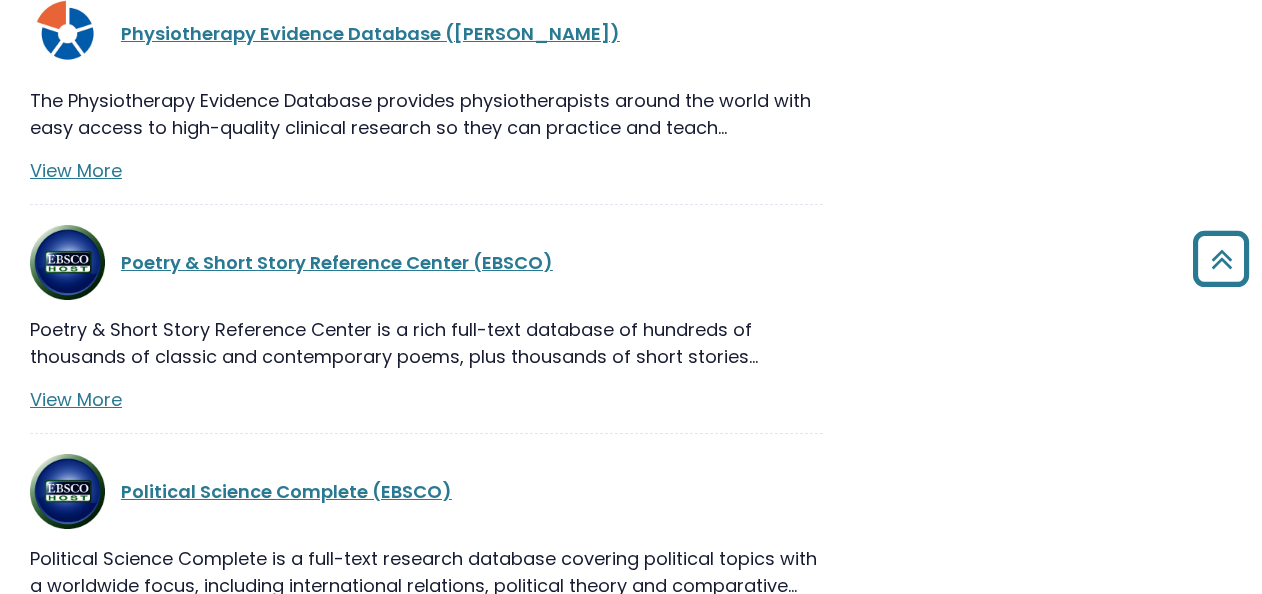 click on "Political Science Complete (EBSCO)" at bounding box center [426, 491] 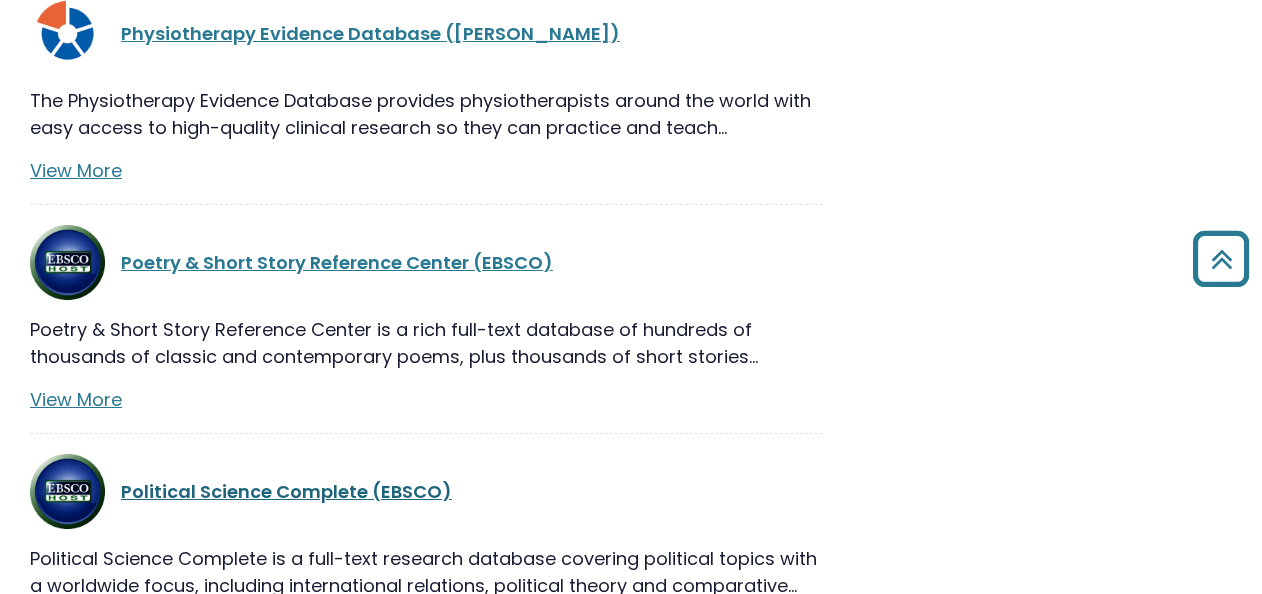 drag, startPoint x: 392, startPoint y: 396, endPoint x: 311, endPoint y: 412, distance: 82.565125 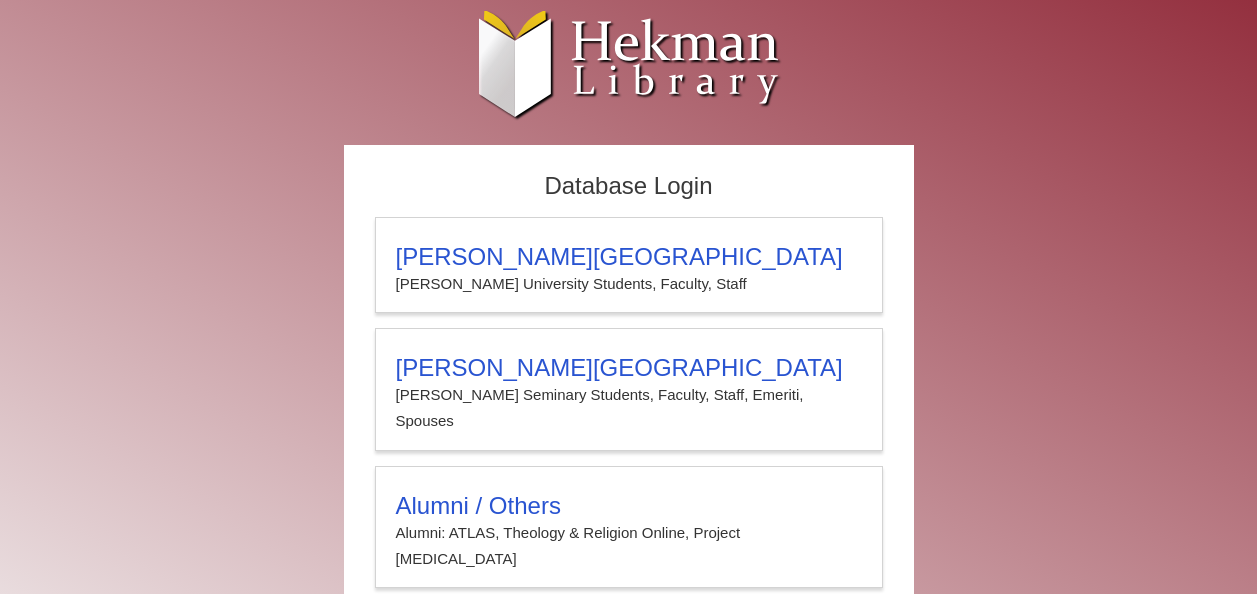 scroll, scrollTop: 0, scrollLeft: 0, axis: both 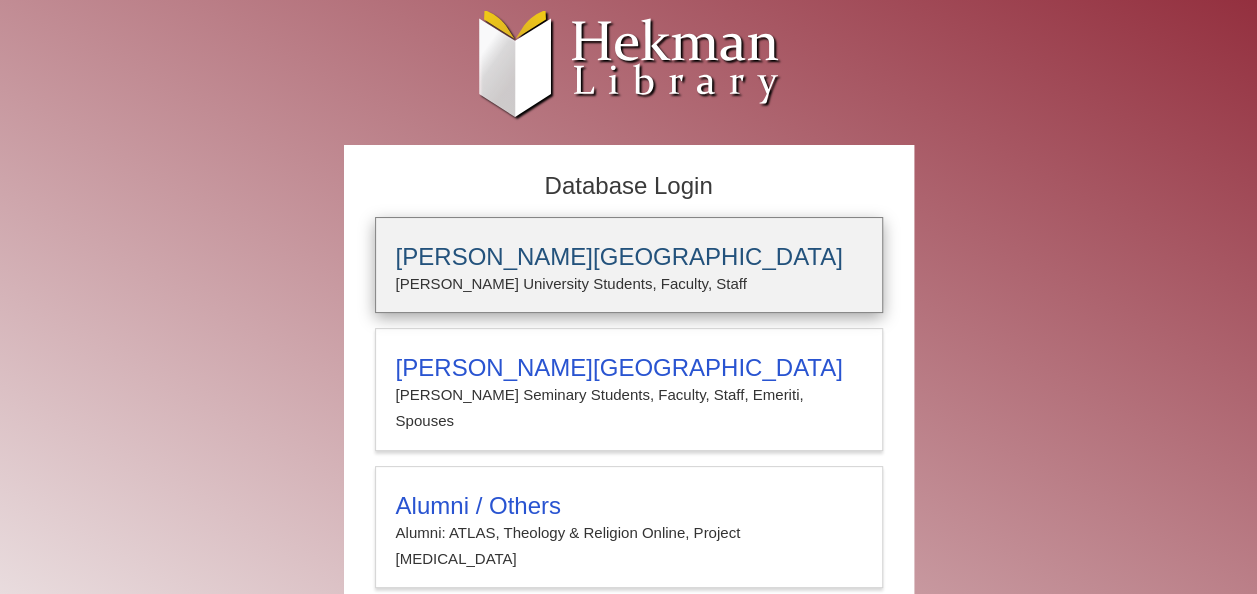 type on "**********" 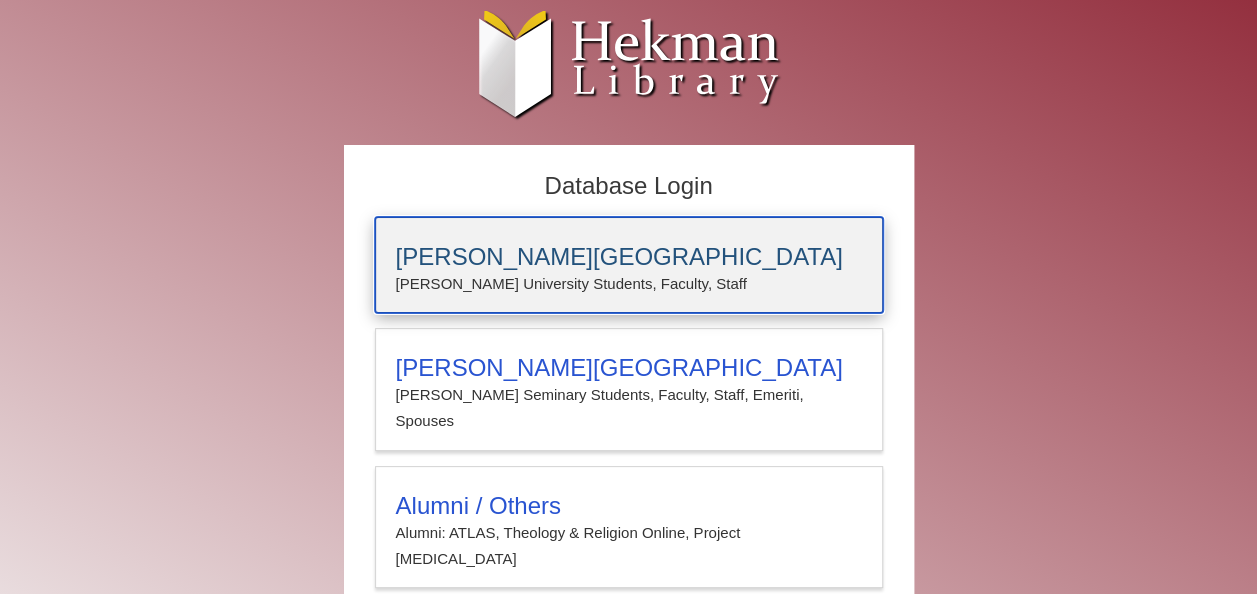 click on "Calvin University Students, Faculty, Staff" at bounding box center (629, 284) 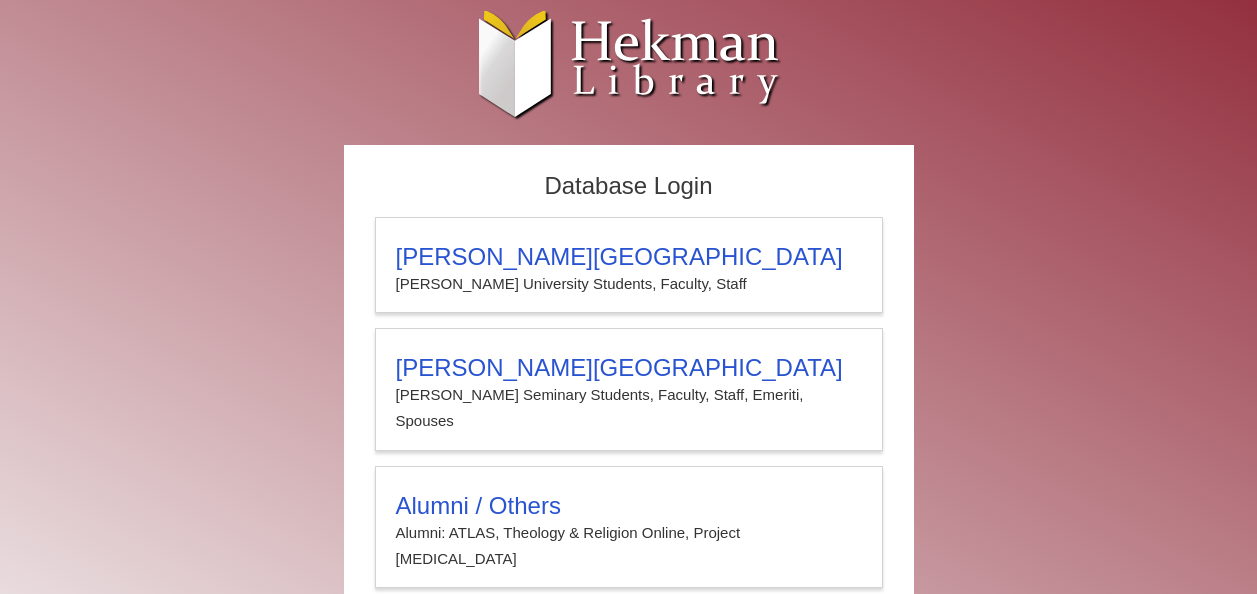 scroll, scrollTop: 0, scrollLeft: 0, axis: both 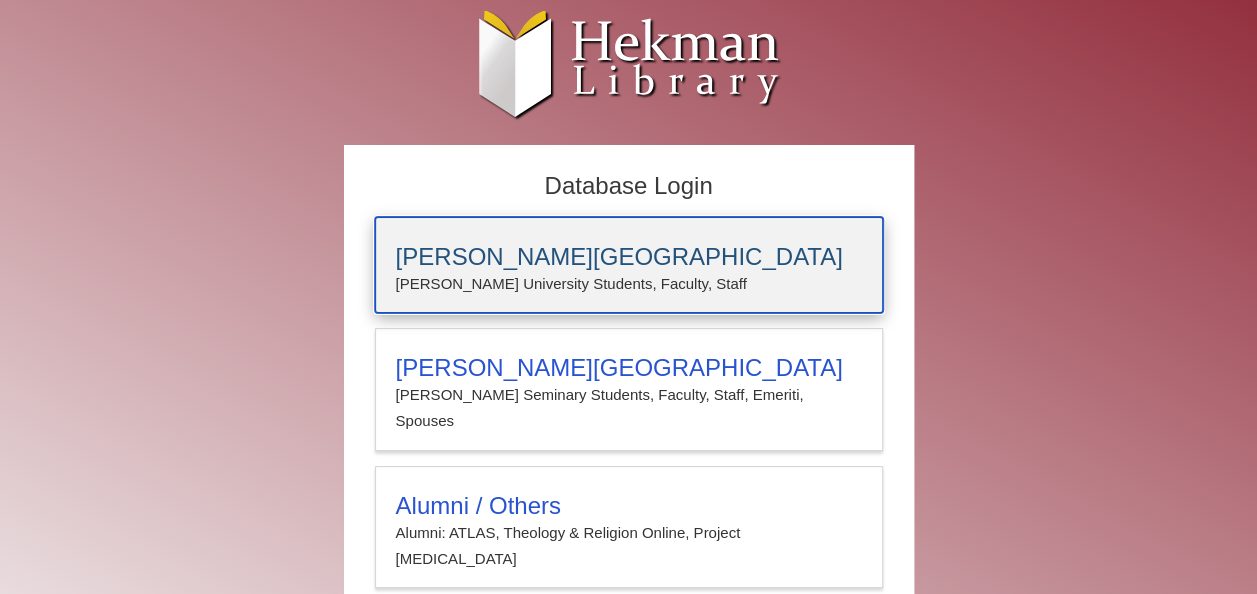 click on "[PERSON_NAME] University Students, Faculty, Staff" at bounding box center [629, 284] 